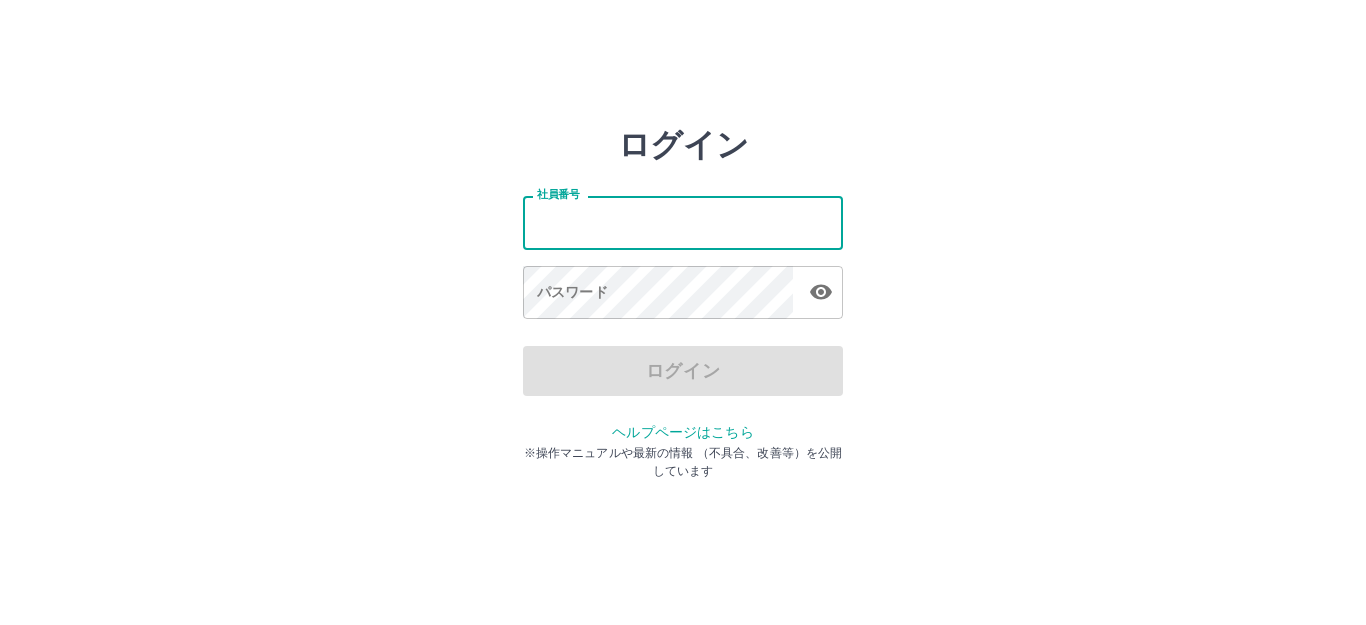 scroll, scrollTop: 0, scrollLeft: 0, axis: both 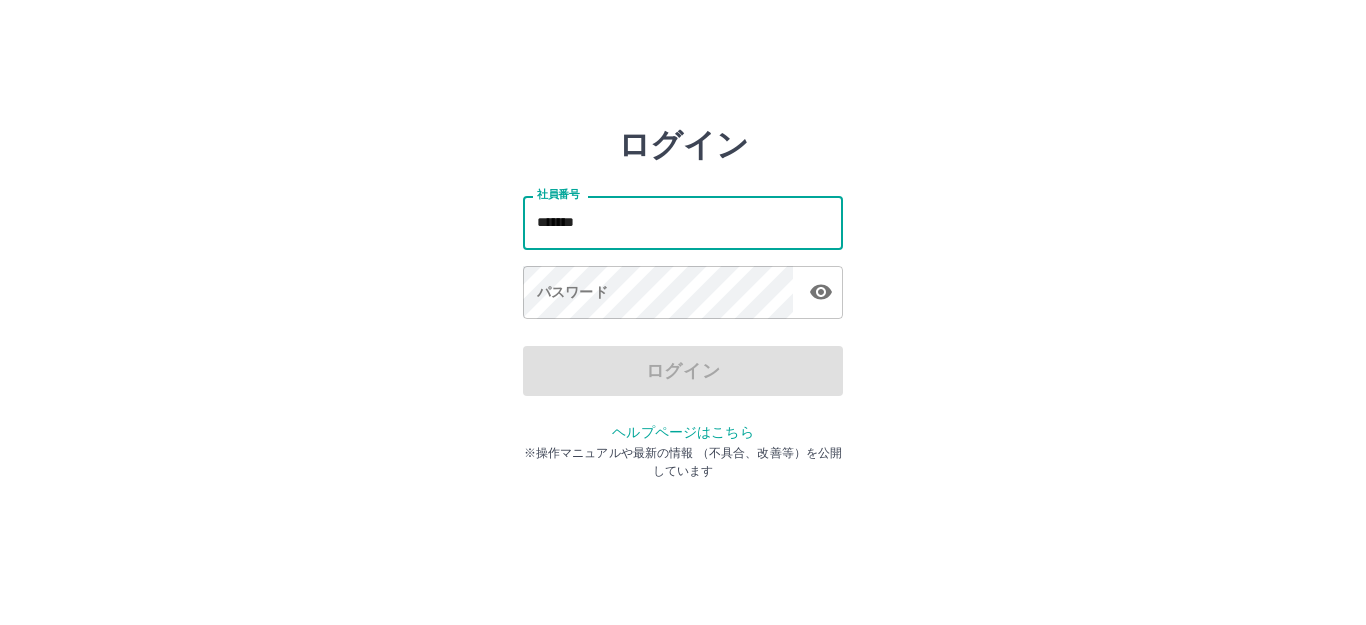 type on "*******" 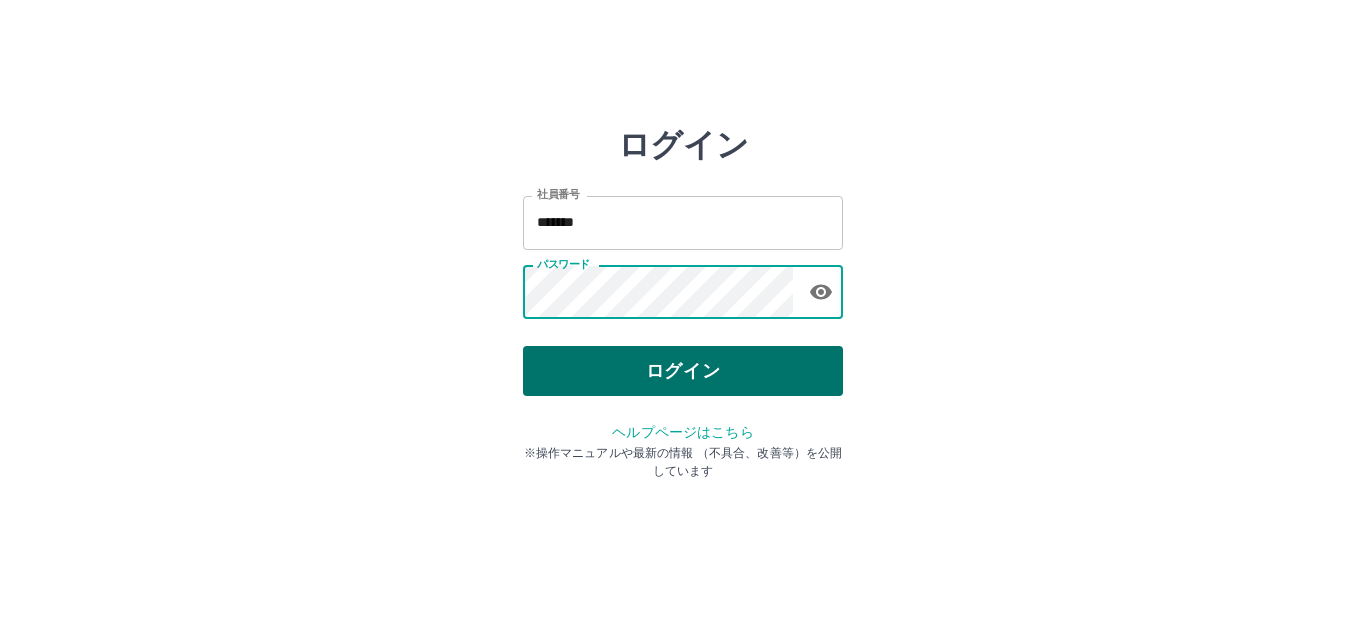 click on "ログイン" at bounding box center [683, 371] 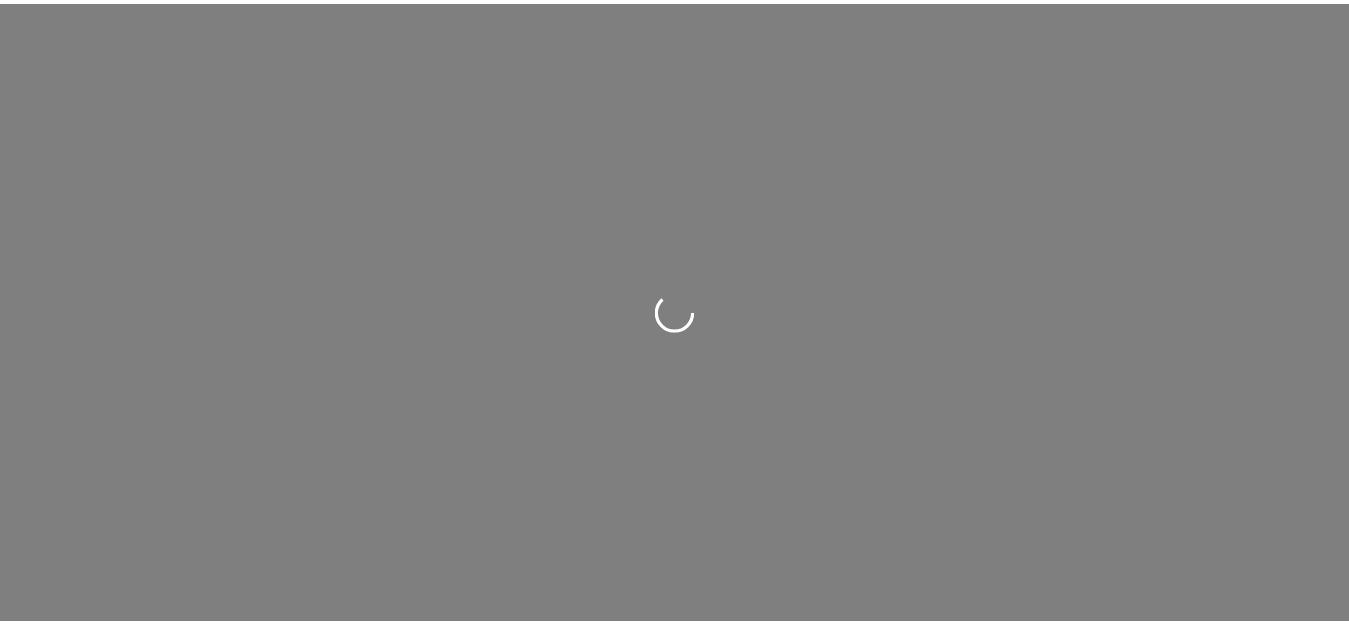 scroll, scrollTop: 0, scrollLeft: 0, axis: both 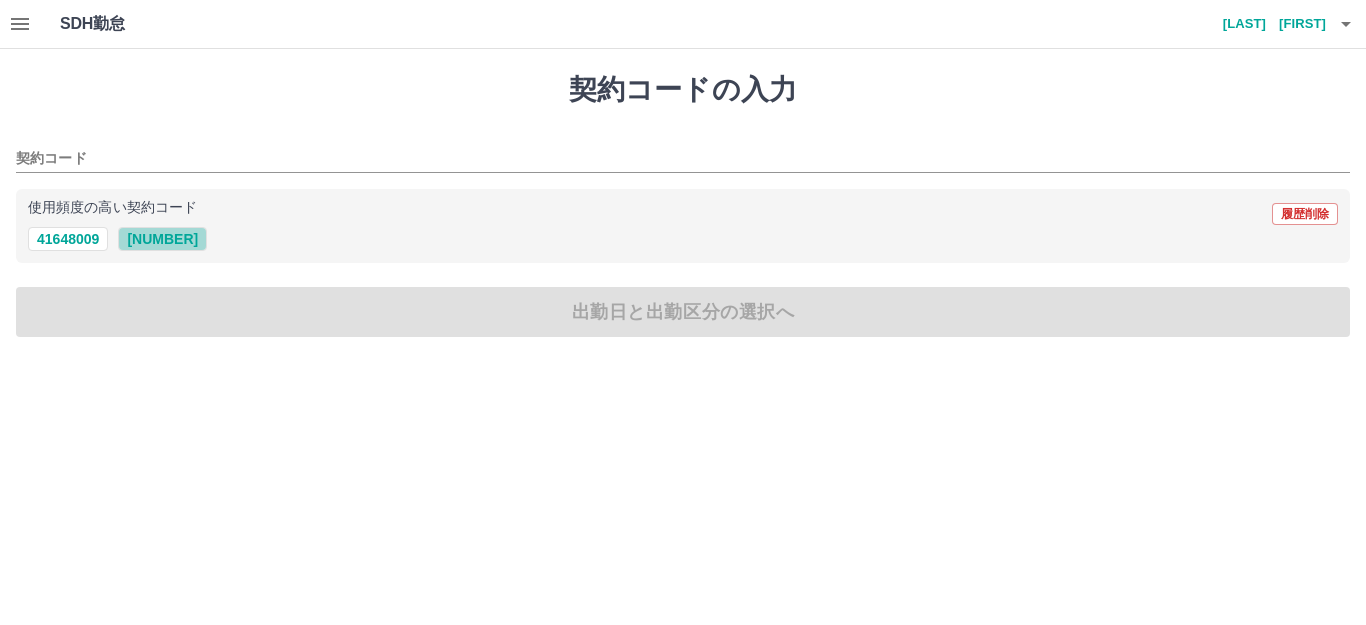 click on "[NUMBER]" at bounding box center [162, 239] 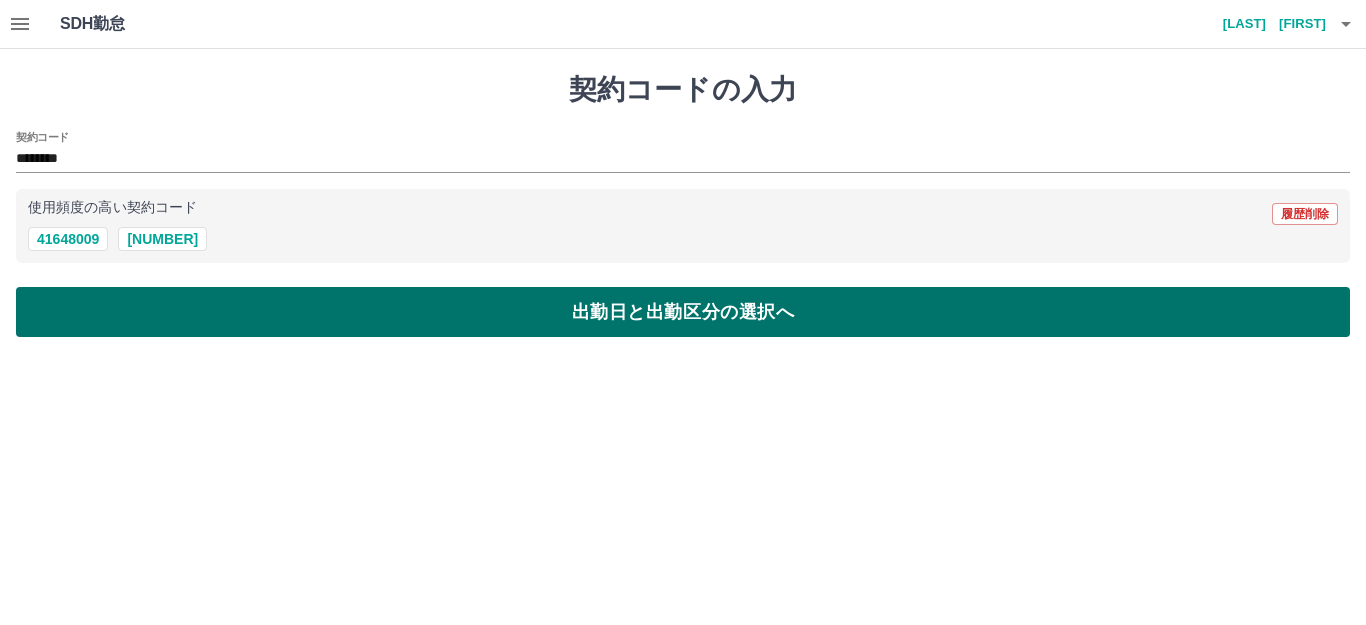 click on "出勤日と出勤区分の選択へ" at bounding box center (683, 312) 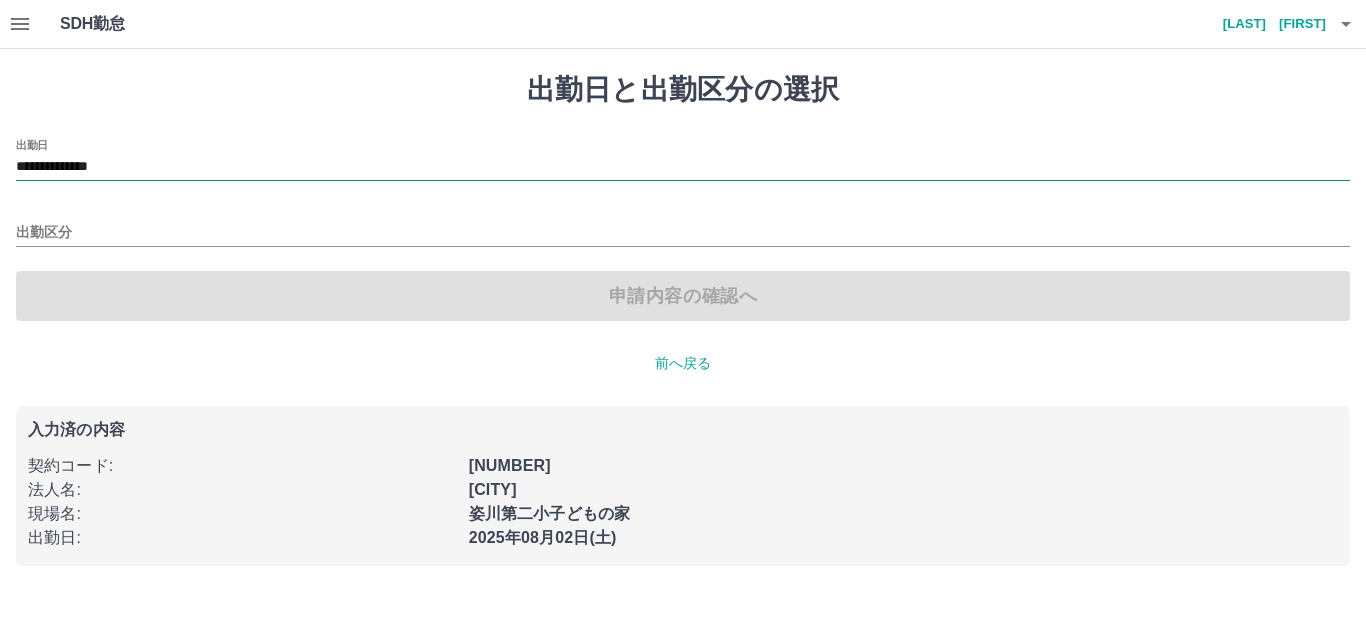 click on "**********" at bounding box center [683, 167] 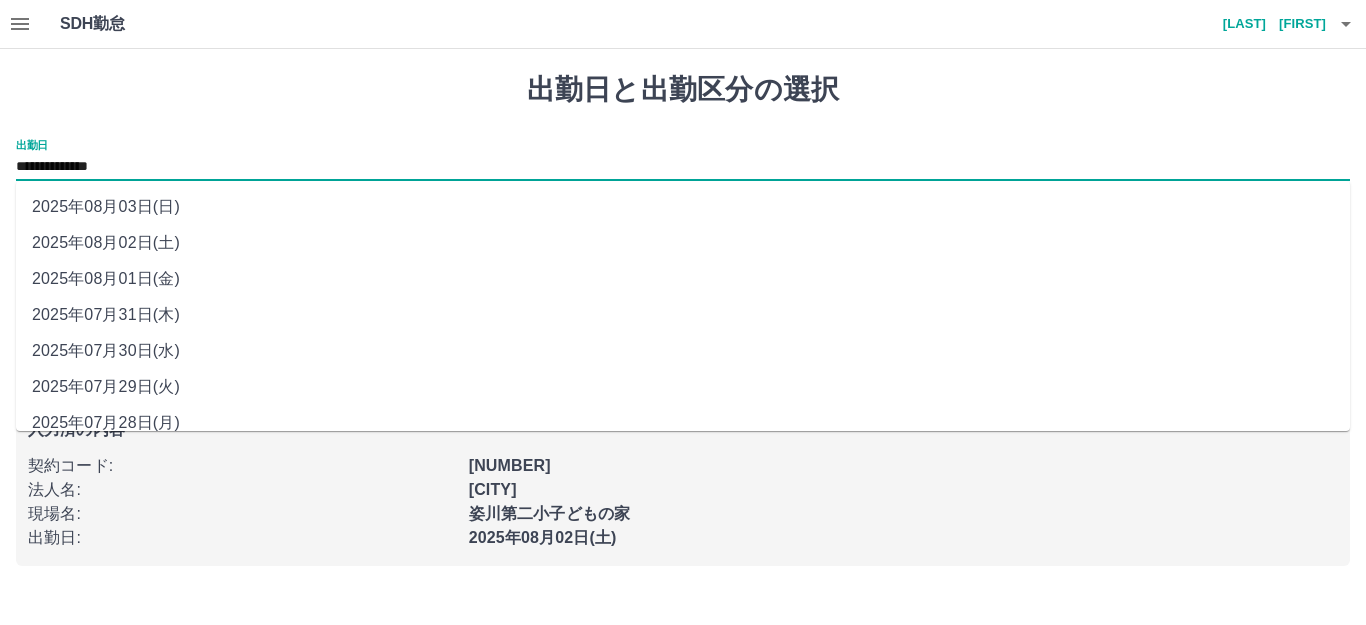 click on "2025年08月01日(金)" at bounding box center [683, 279] 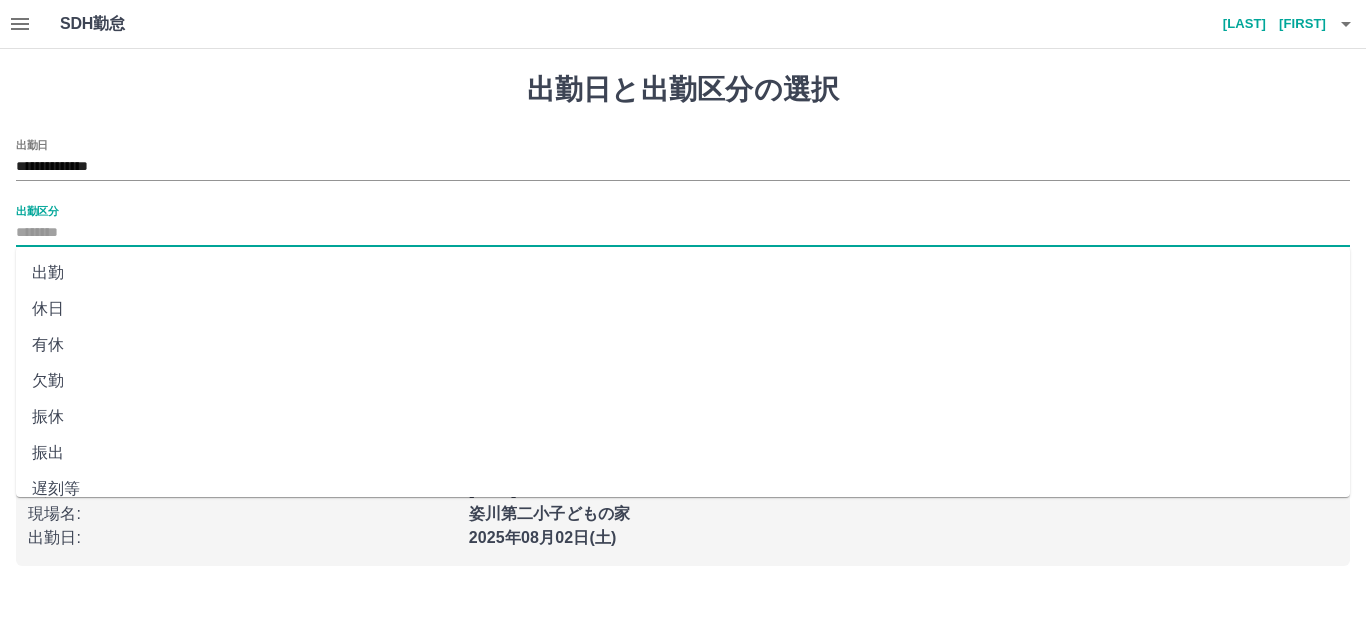 click on "出勤区分" at bounding box center [683, 233] 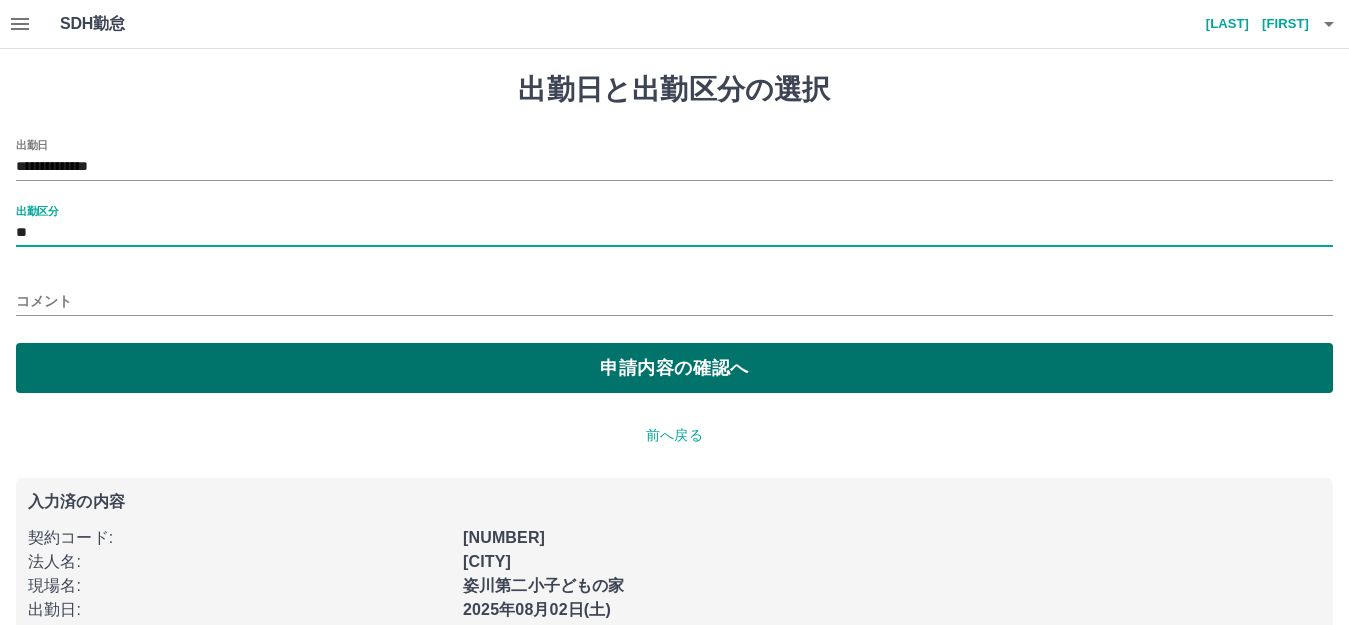 click on "申請内容の確認へ" at bounding box center [674, 368] 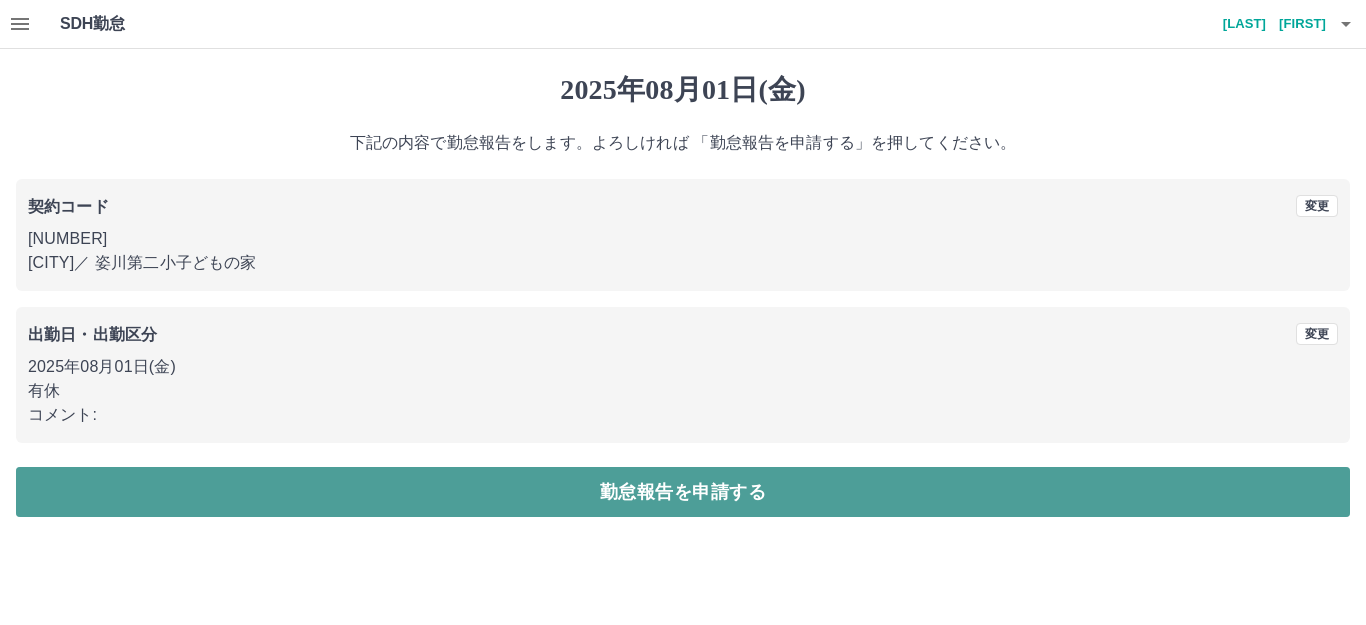 click on "勤怠報告を申請する" at bounding box center (683, 492) 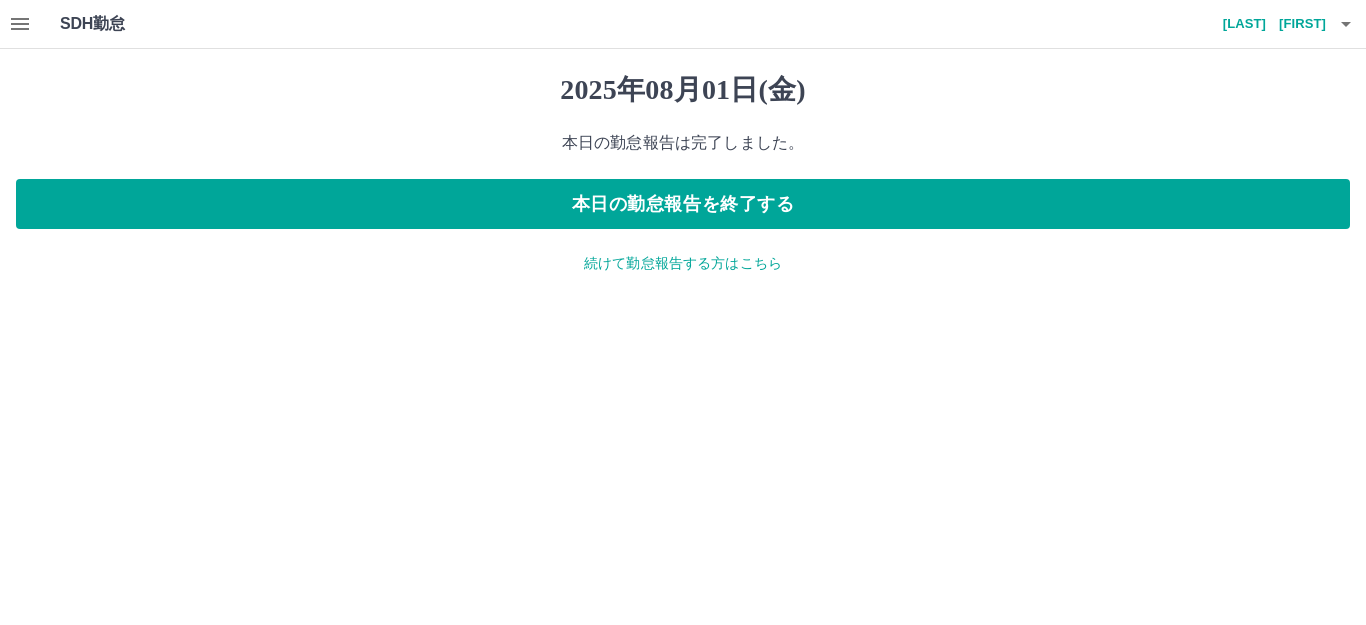 click on "続けて勤怠報告する方はこちら" at bounding box center [683, 263] 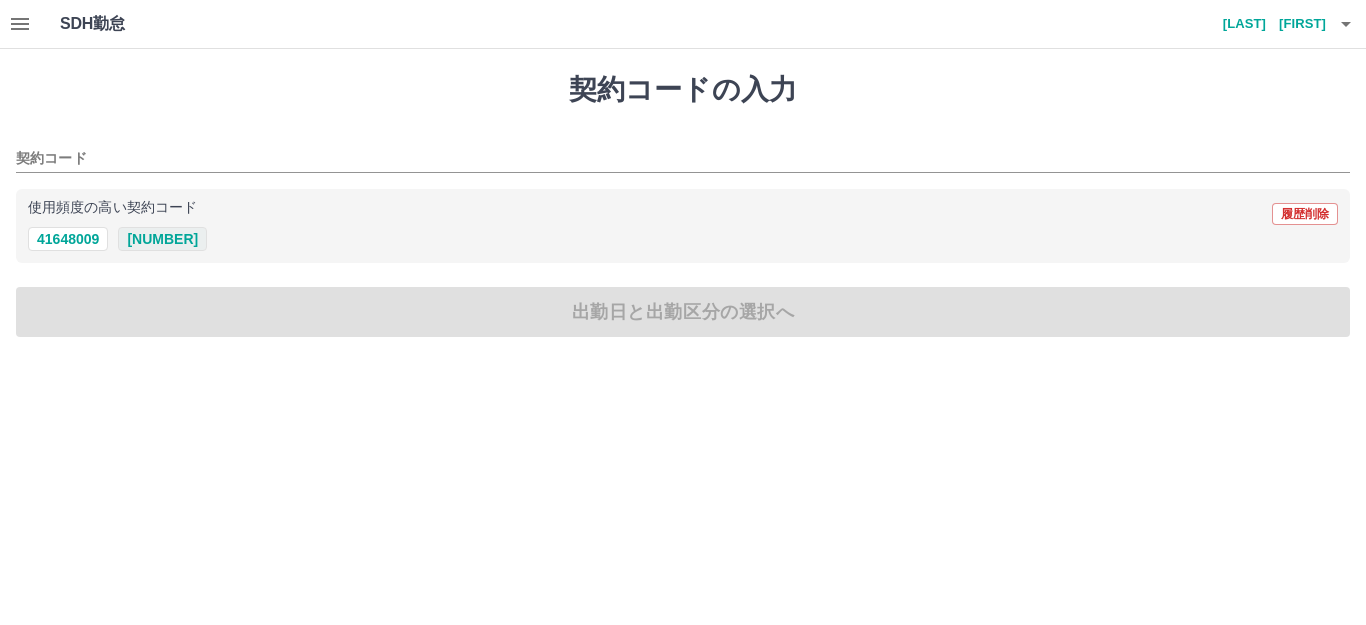 click on "[NUMBER]" at bounding box center (162, 239) 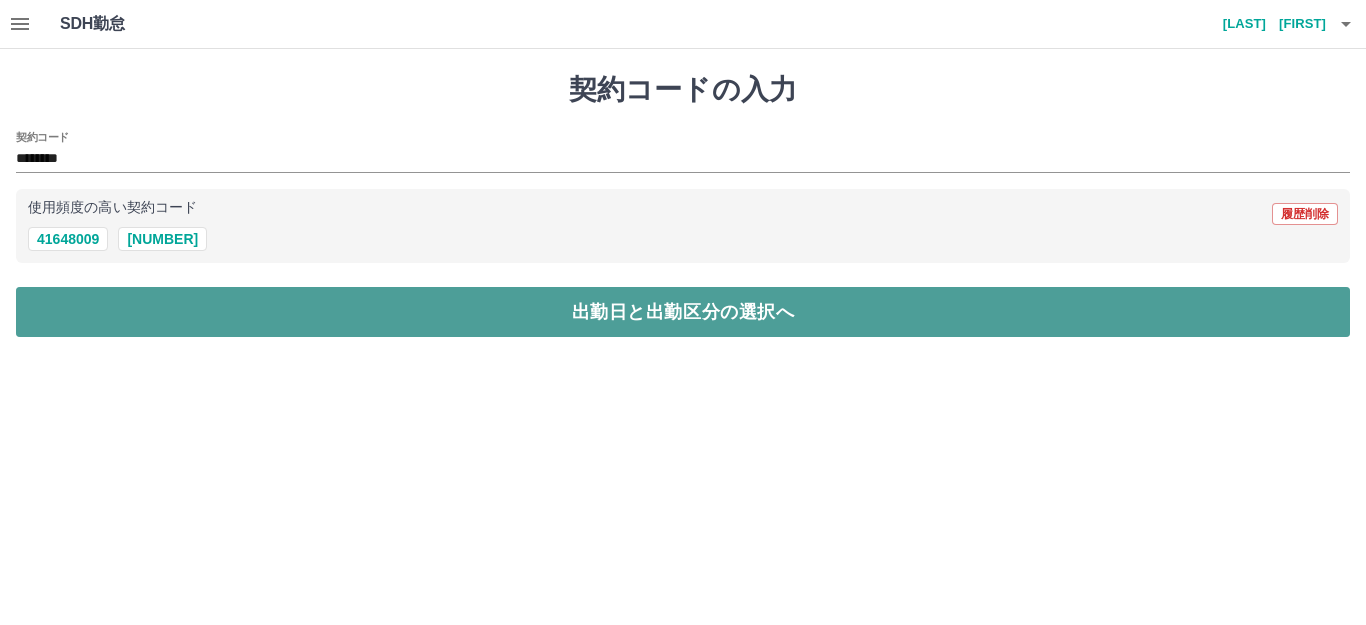 click on "出勤日と出勤区分の選択へ" at bounding box center (683, 312) 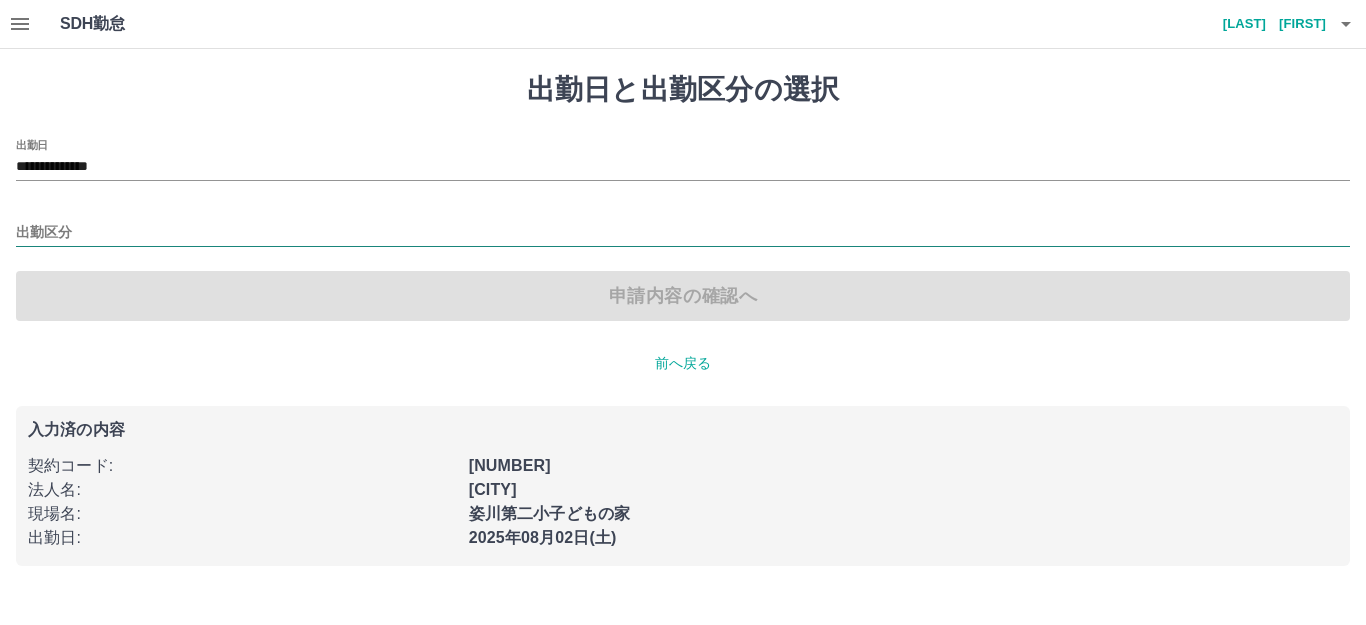 click on "出勤区分" at bounding box center (683, 233) 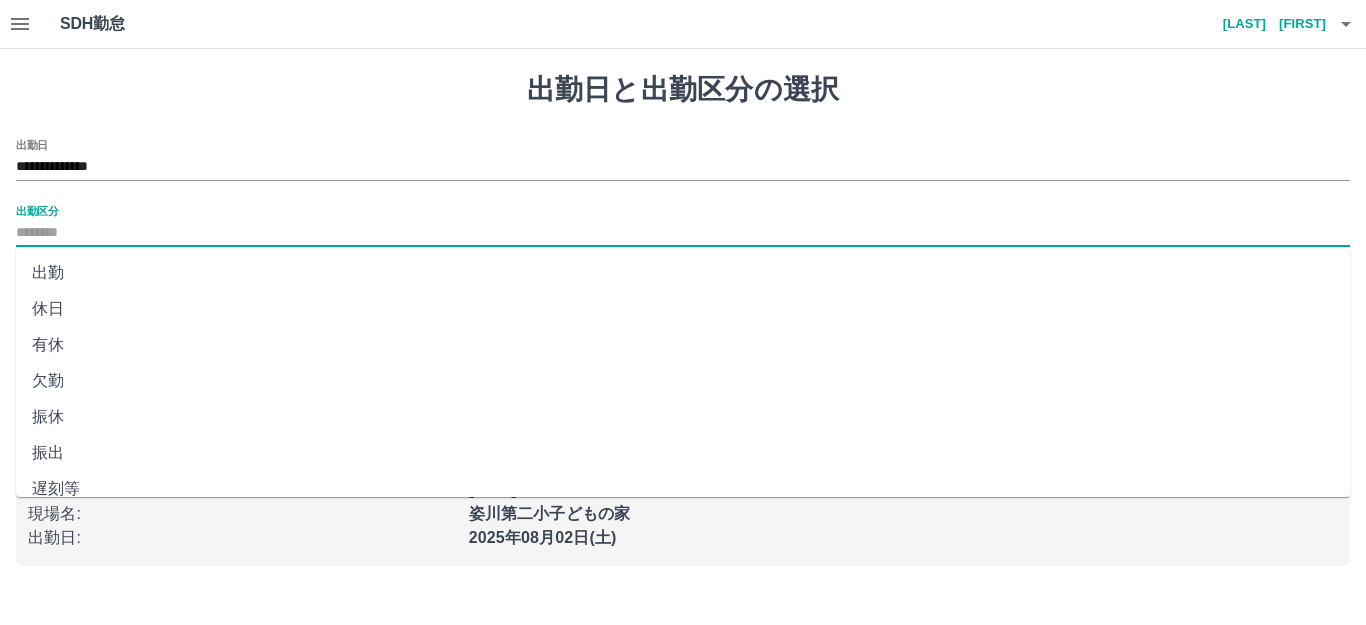 click on "出勤" at bounding box center [683, 273] 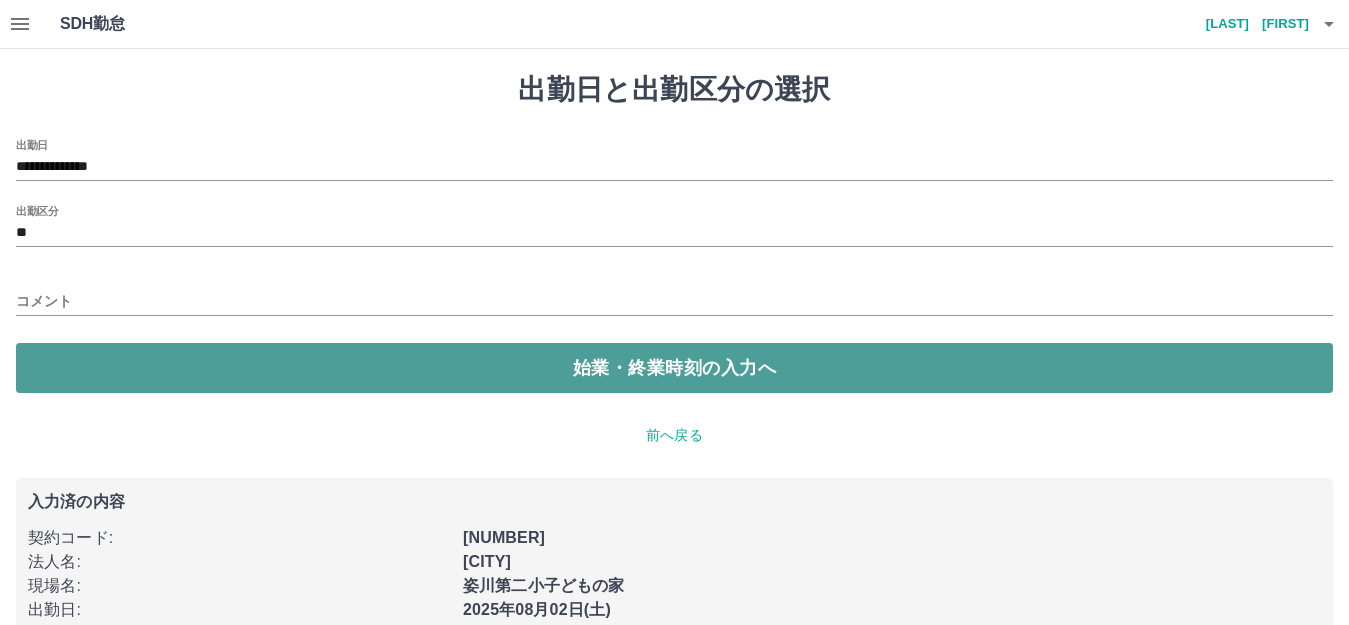 click on "始業・終業時刻の入力へ" at bounding box center (674, 368) 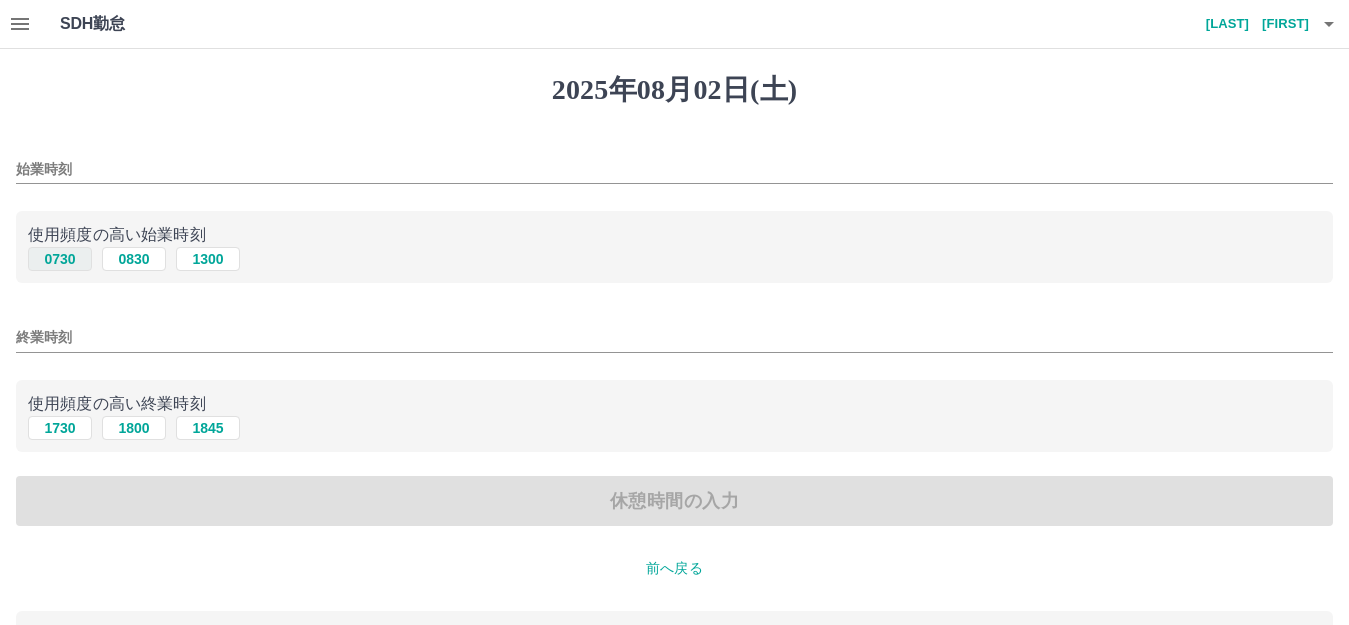 click on "0730" at bounding box center [60, 259] 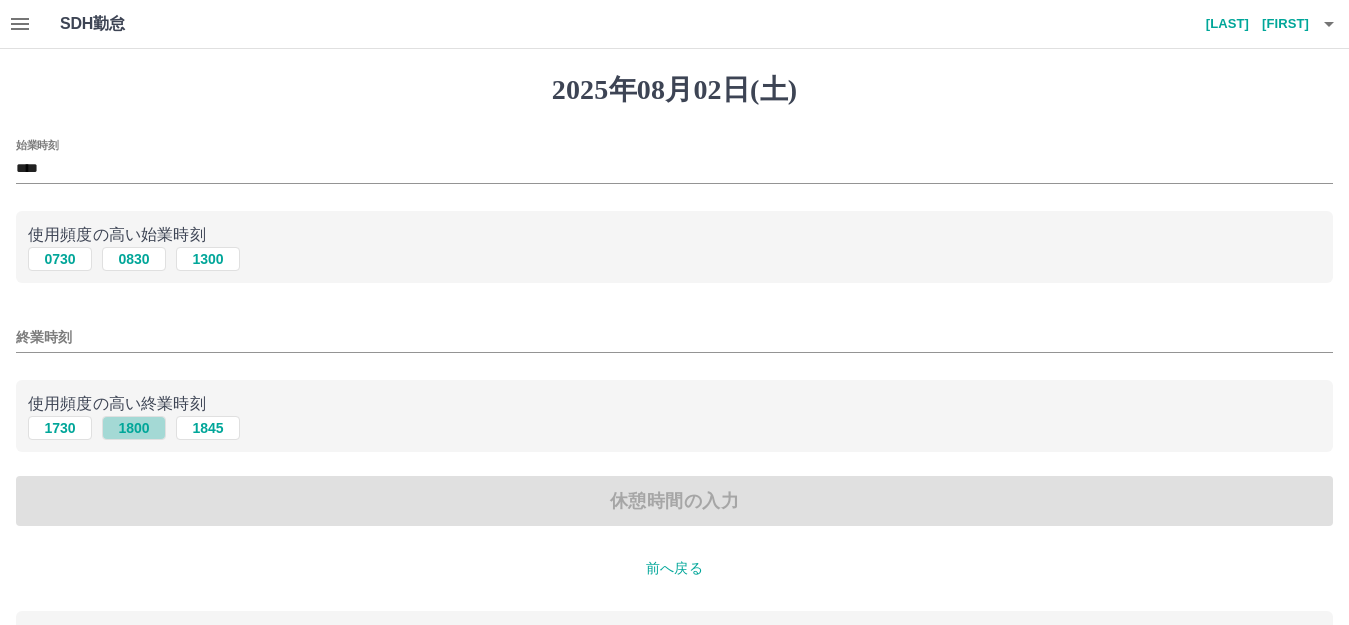 click on "1800" at bounding box center [134, 428] 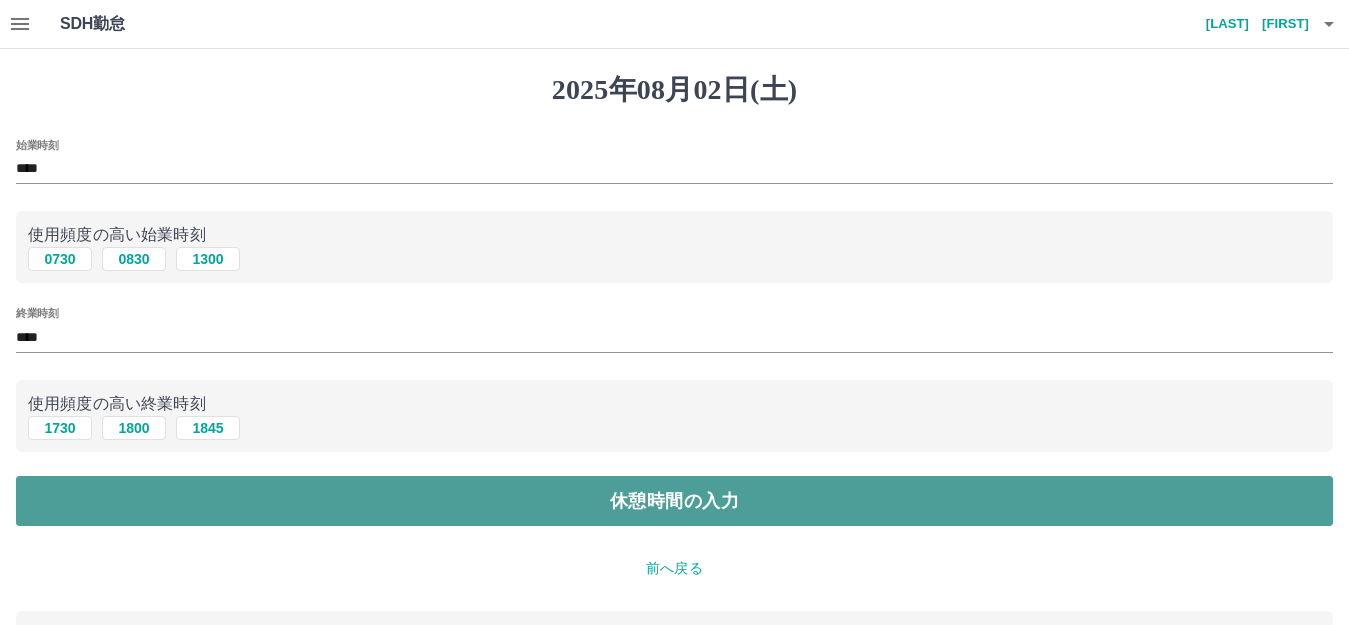 click on "休憩時間の入力" at bounding box center (674, 501) 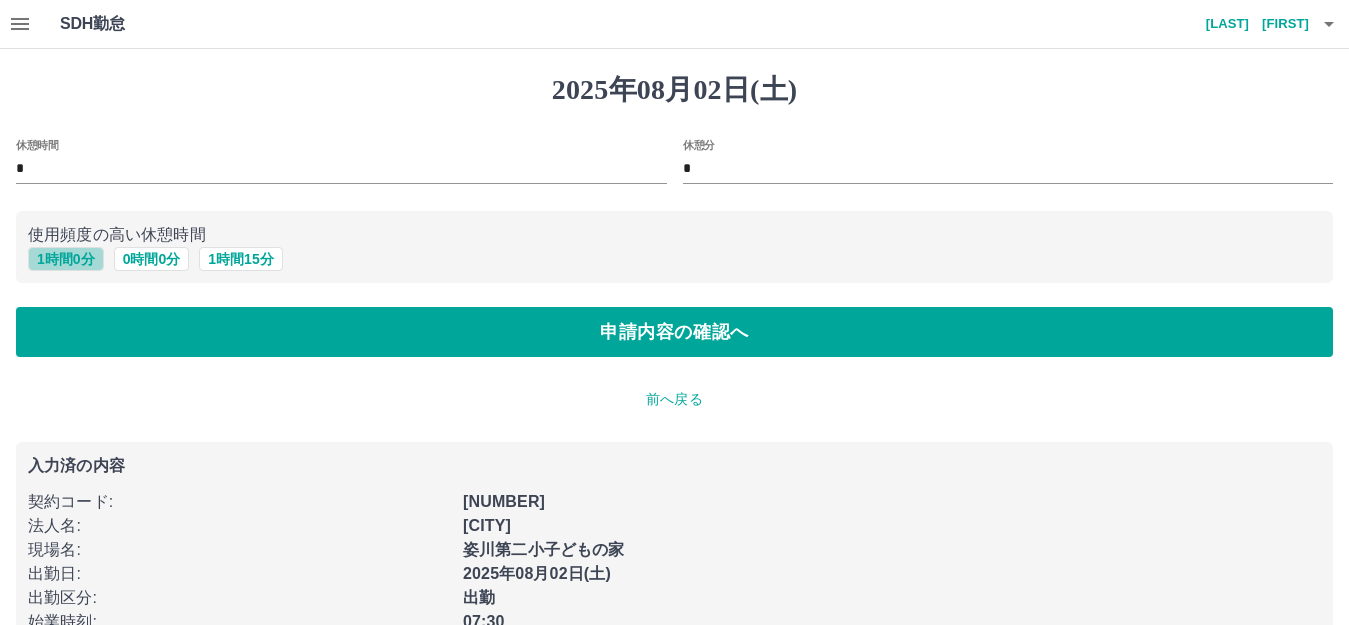 click on "1 時間 0 分" at bounding box center [66, 259] 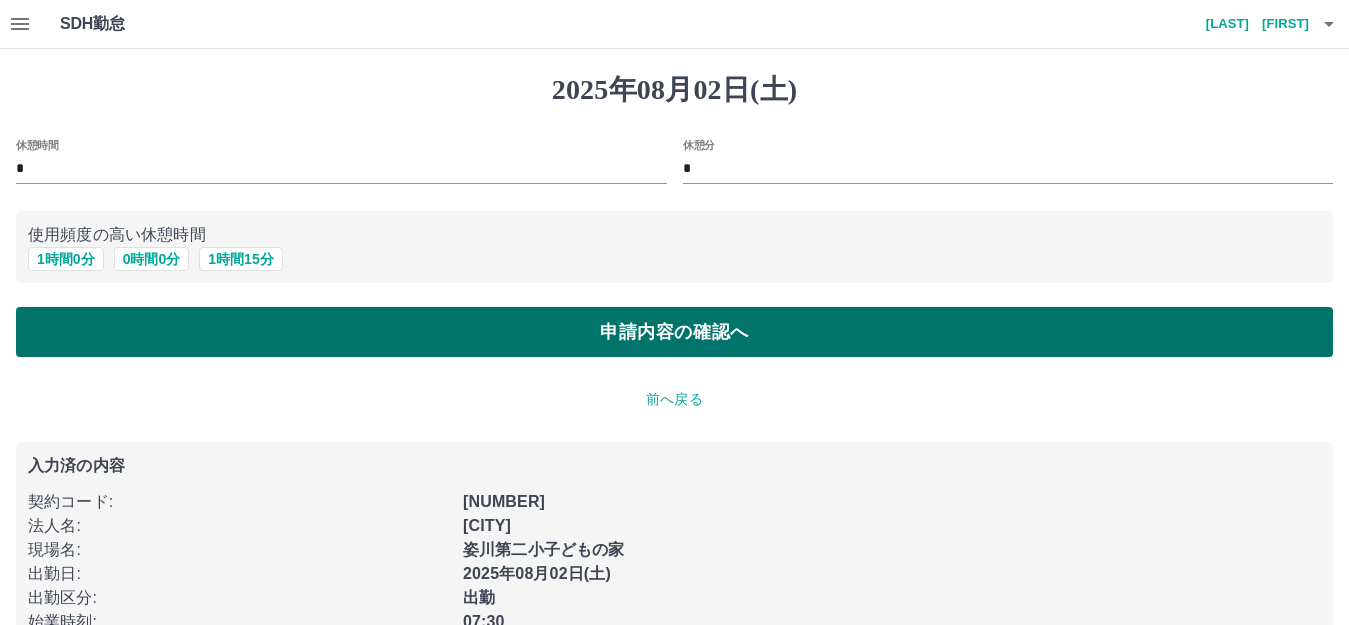click on "申請内容の確認へ" at bounding box center (674, 332) 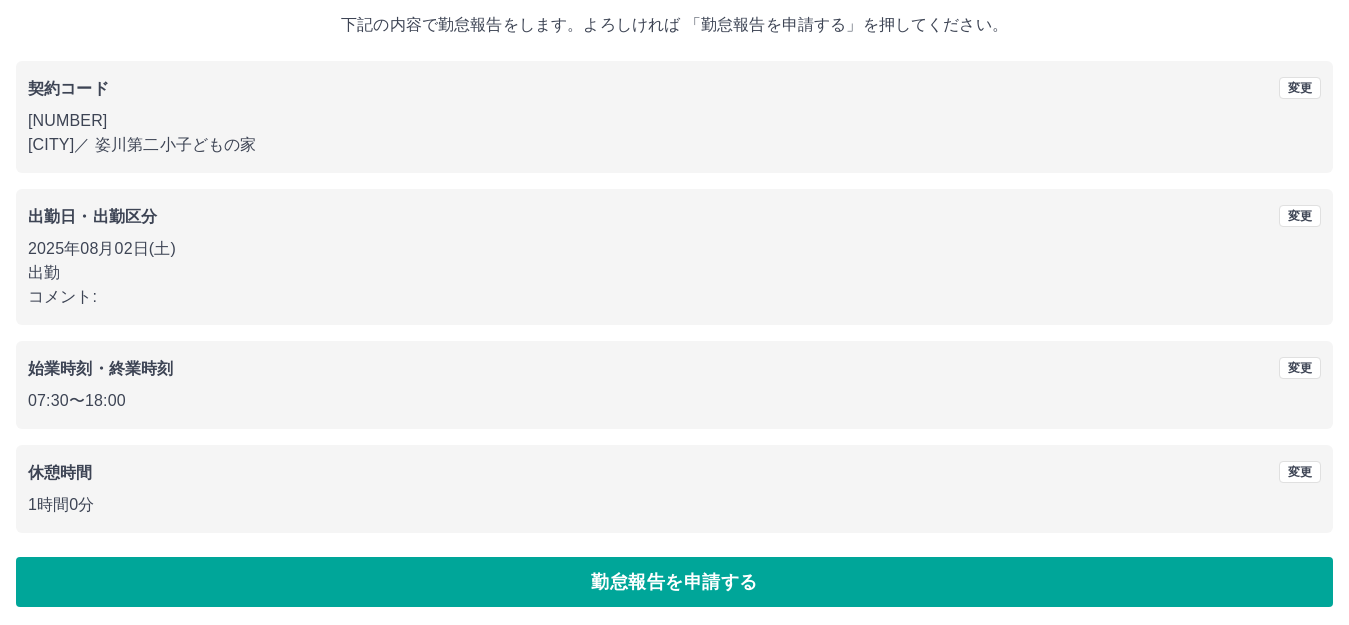 scroll, scrollTop: 124, scrollLeft: 0, axis: vertical 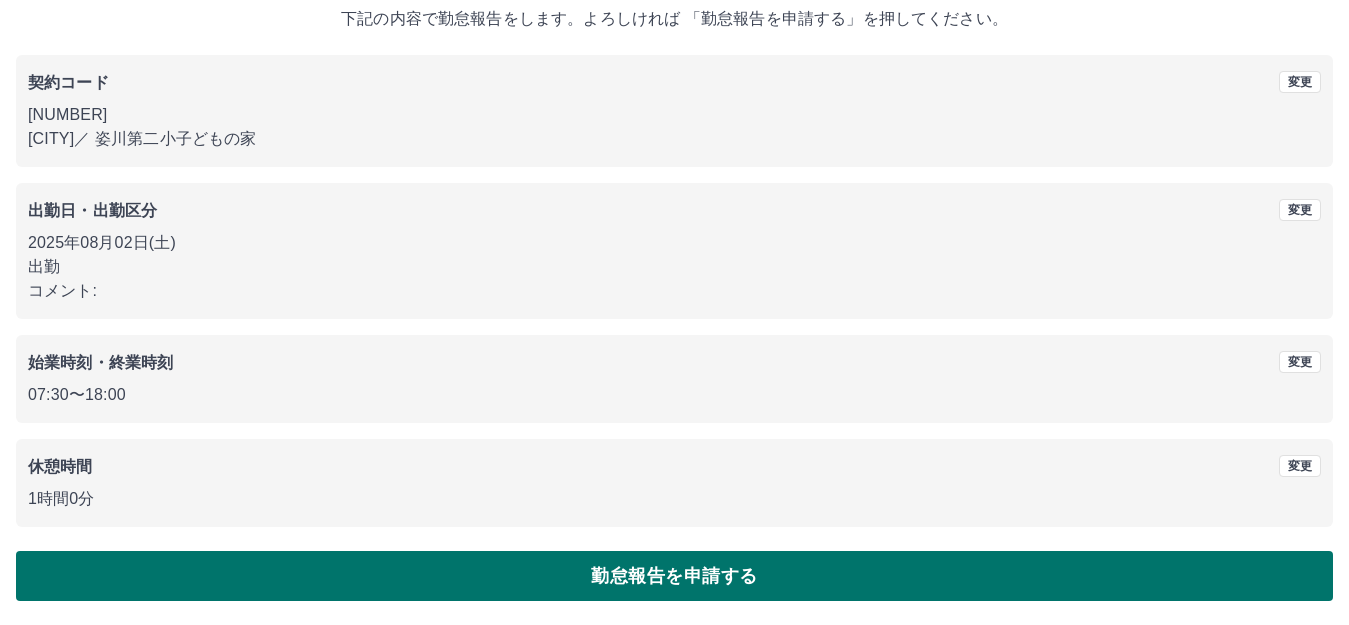 click on "勤怠報告を申請する" at bounding box center (674, 576) 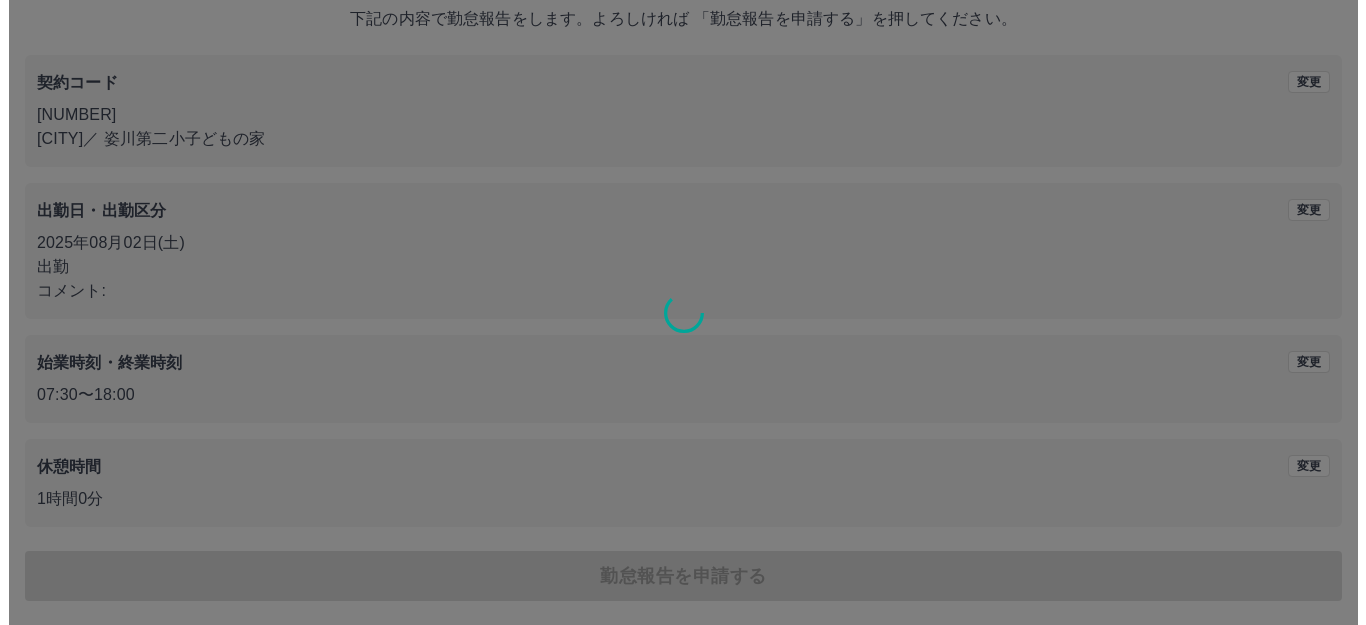 scroll, scrollTop: 0, scrollLeft: 0, axis: both 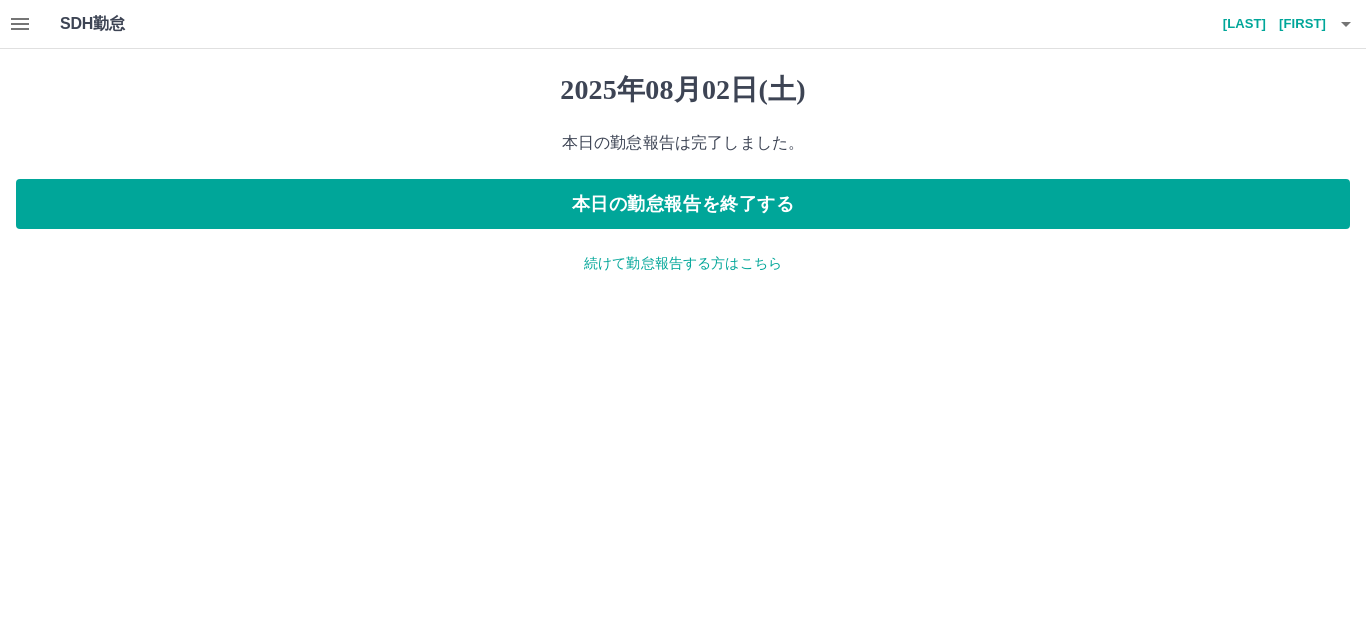 click on "続けて勤怠報告する方はこちら" at bounding box center (683, 263) 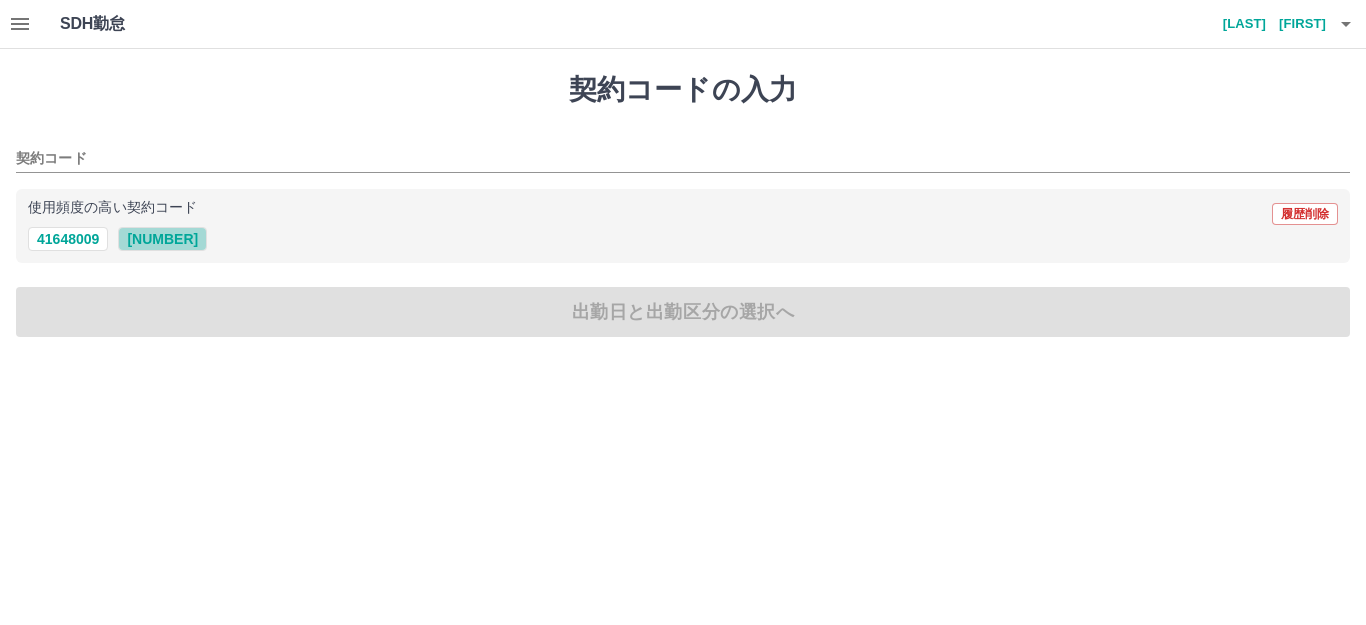 click on "[NUMBER]" at bounding box center (162, 239) 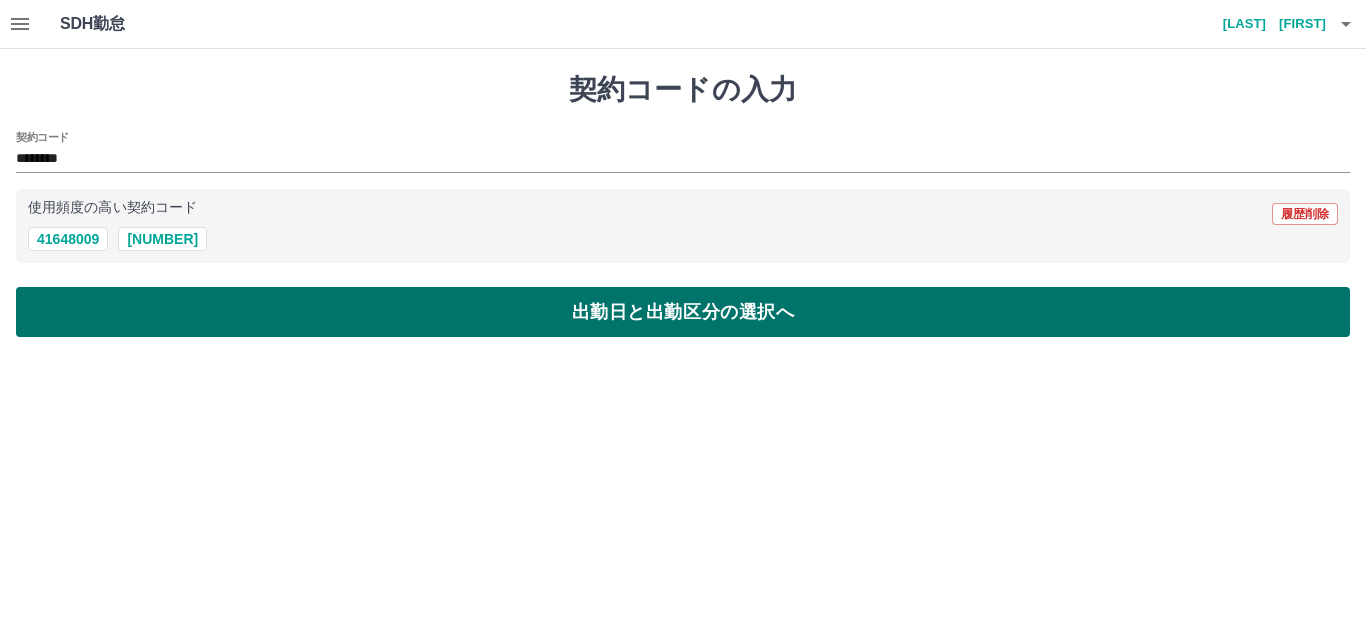 click on "出勤日と出勤区分の選択へ" at bounding box center [683, 312] 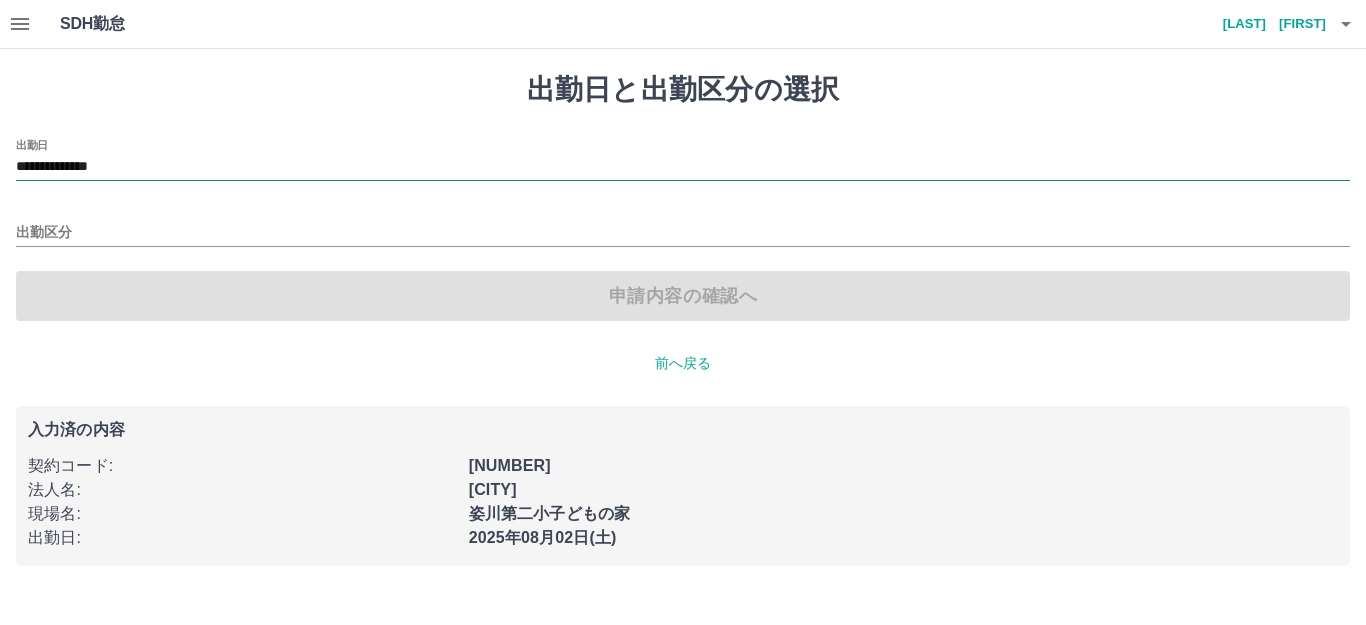 click on "**********" at bounding box center (683, 167) 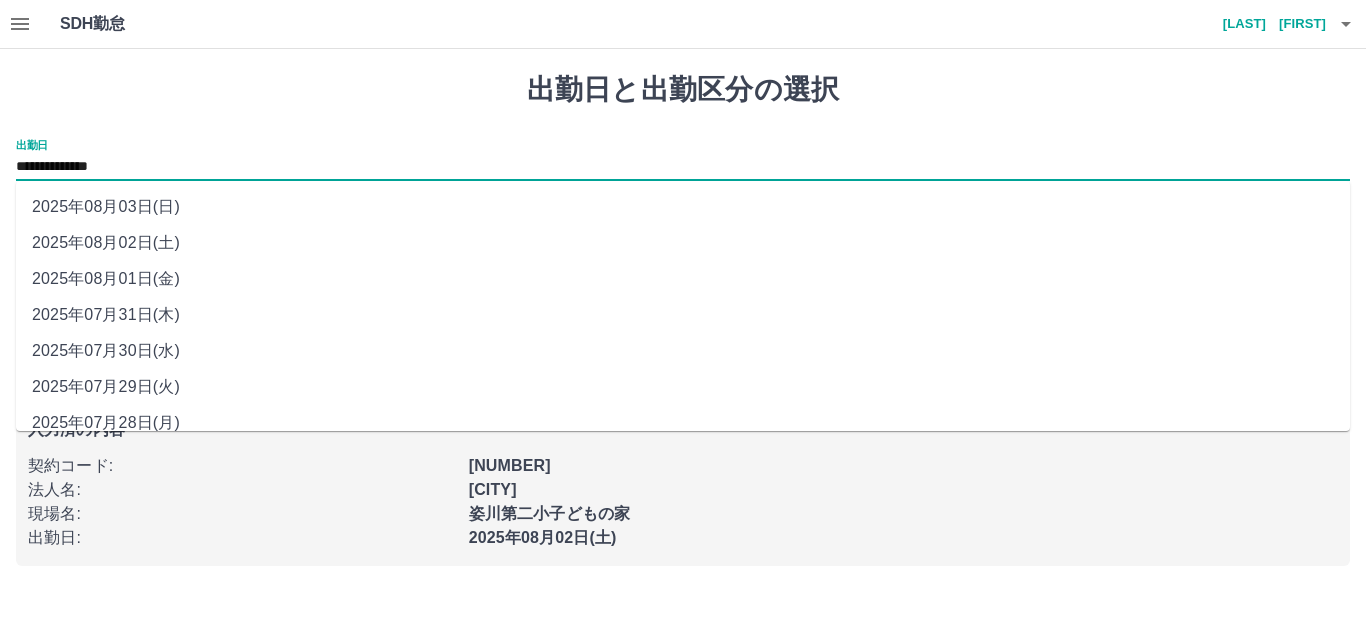 click on "2025年08月03日(日)" at bounding box center (683, 207) 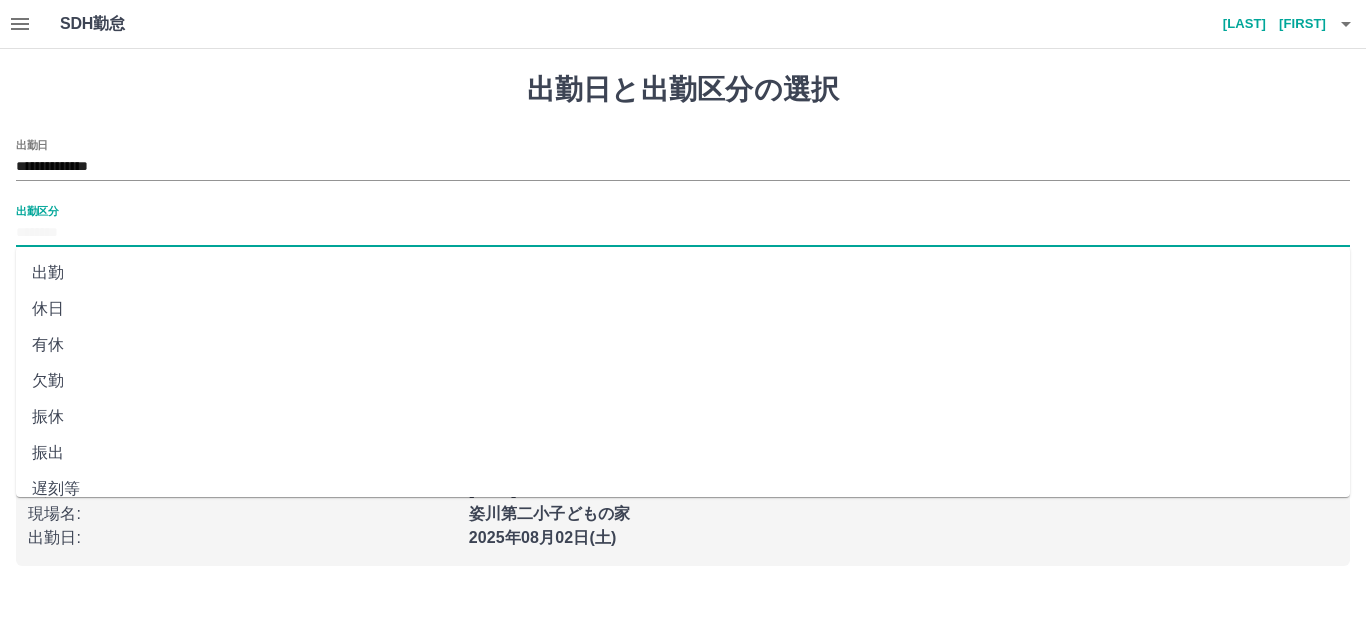 click on "出勤区分" at bounding box center [683, 233] 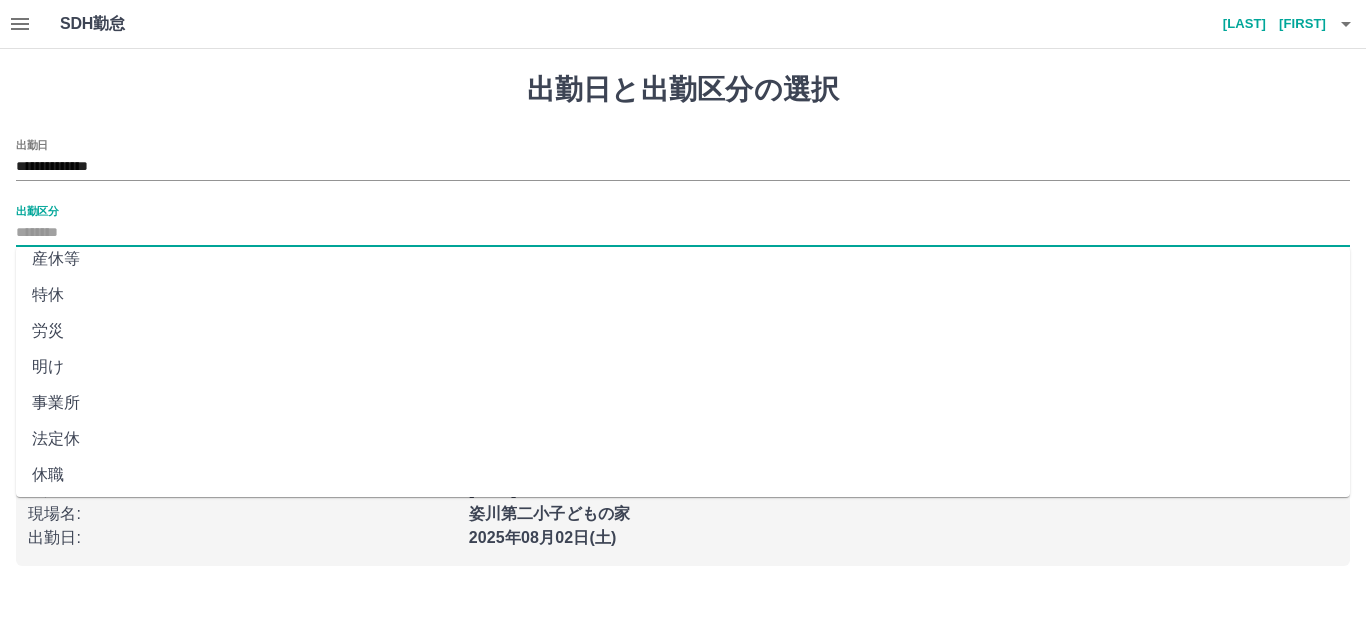 scroll, scrollTop: 414, scrollLeft: 0, axis: vertical 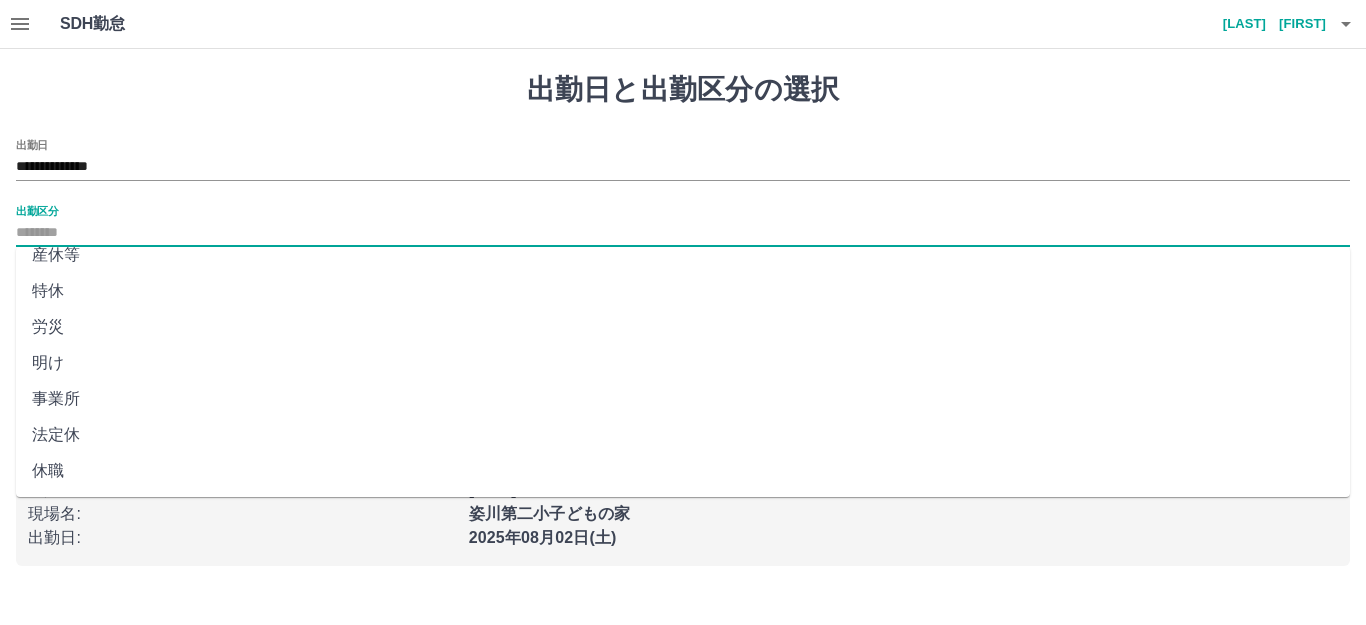 click on "法定休" at bounding box center (683, 435) 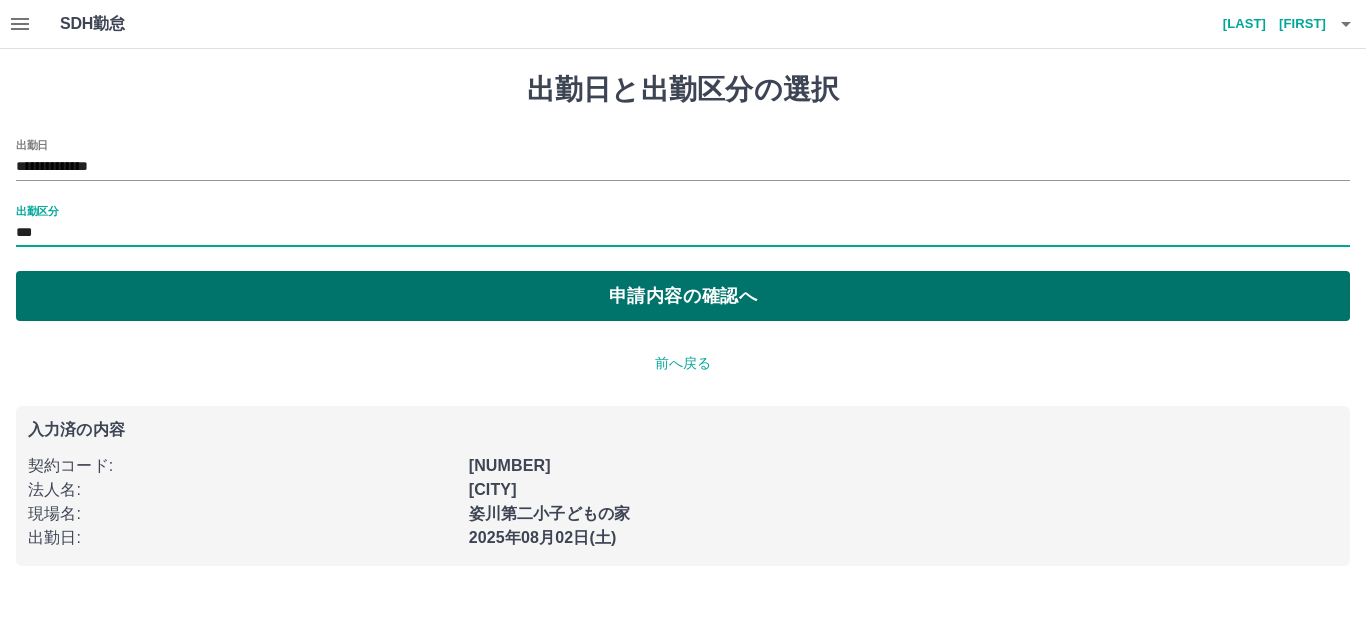 click on "申請内容の確認へ" at bounding box center [683, 296] 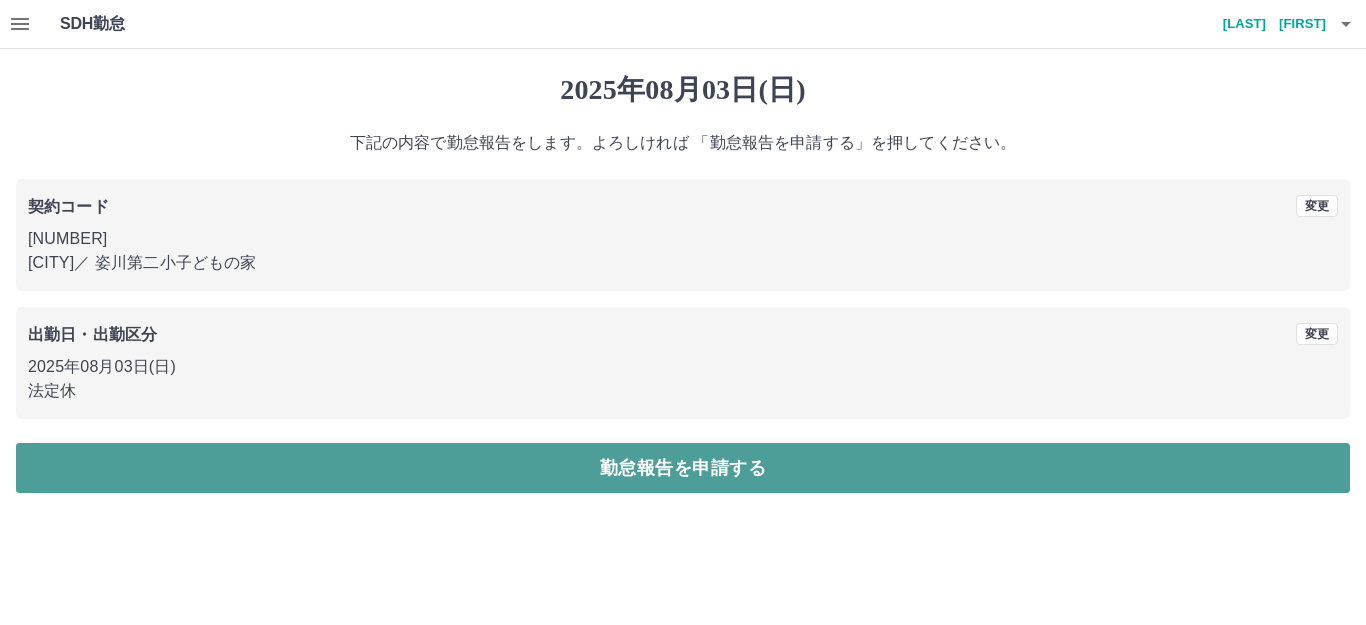 click on "勤怠報告を申請する" at bounding box center [683, 468] 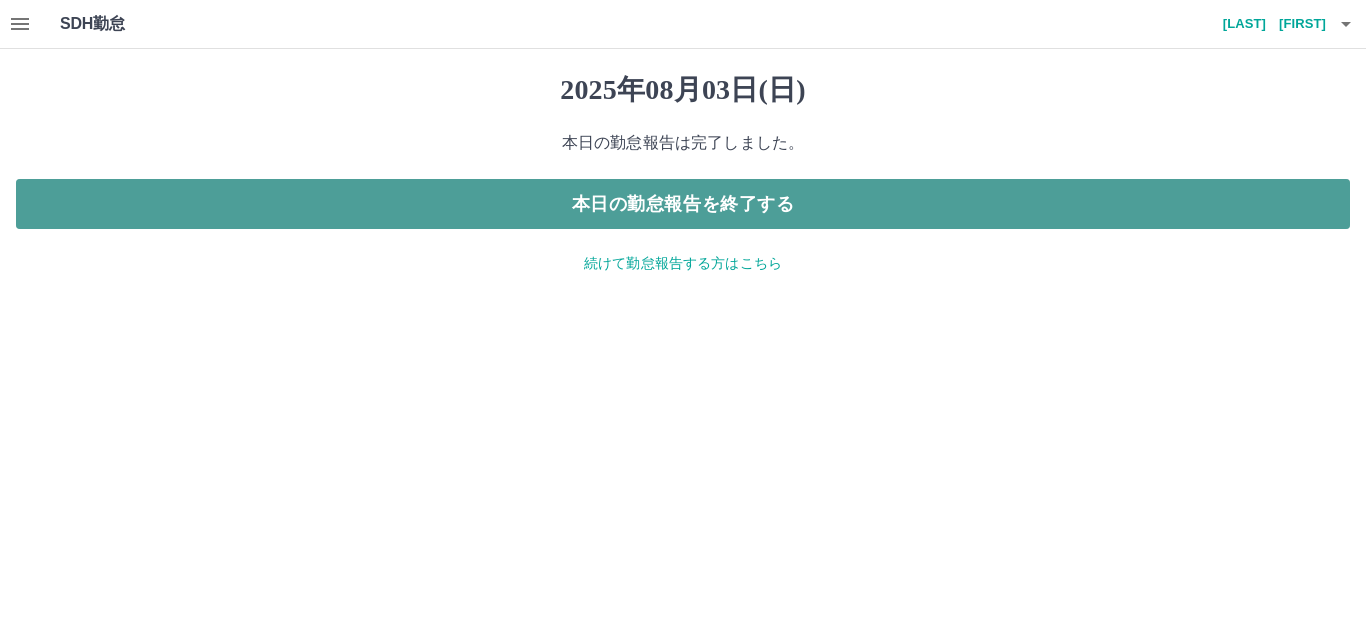 click on "本日の勤怠報告を終了する" at bounding box center (683, 204) 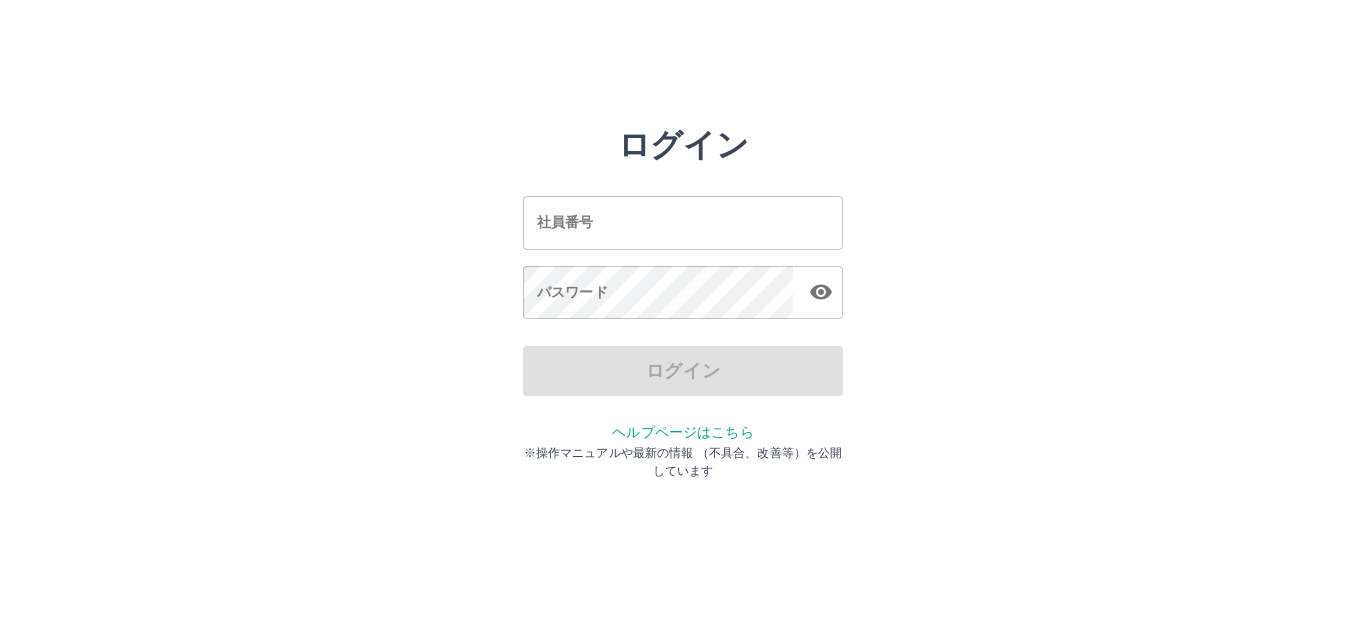 scroll, scrollTop: 0, scrollLeft: 0, axis: both 